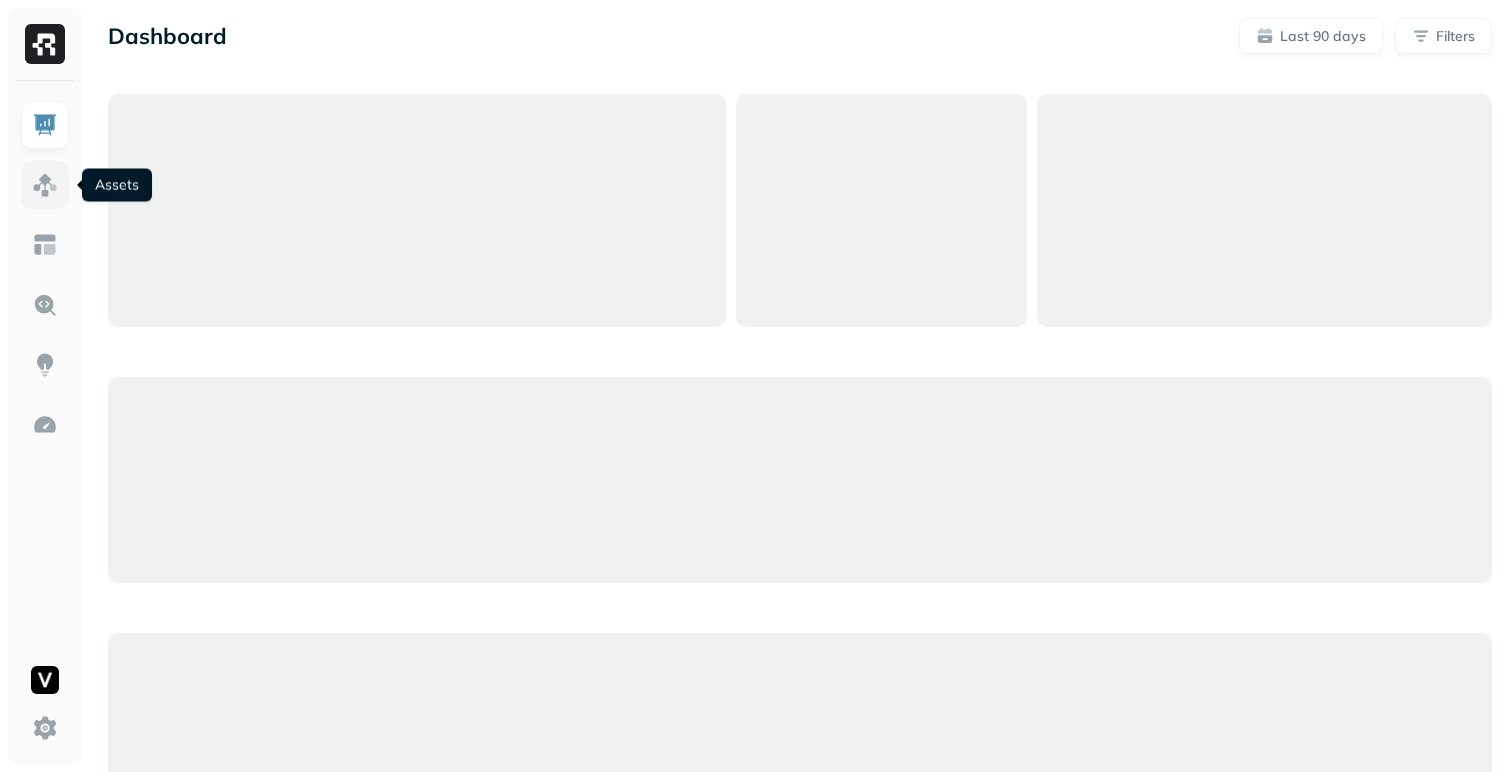 scroll, scrollTop: 0, scrollLeft: 0, axis: both 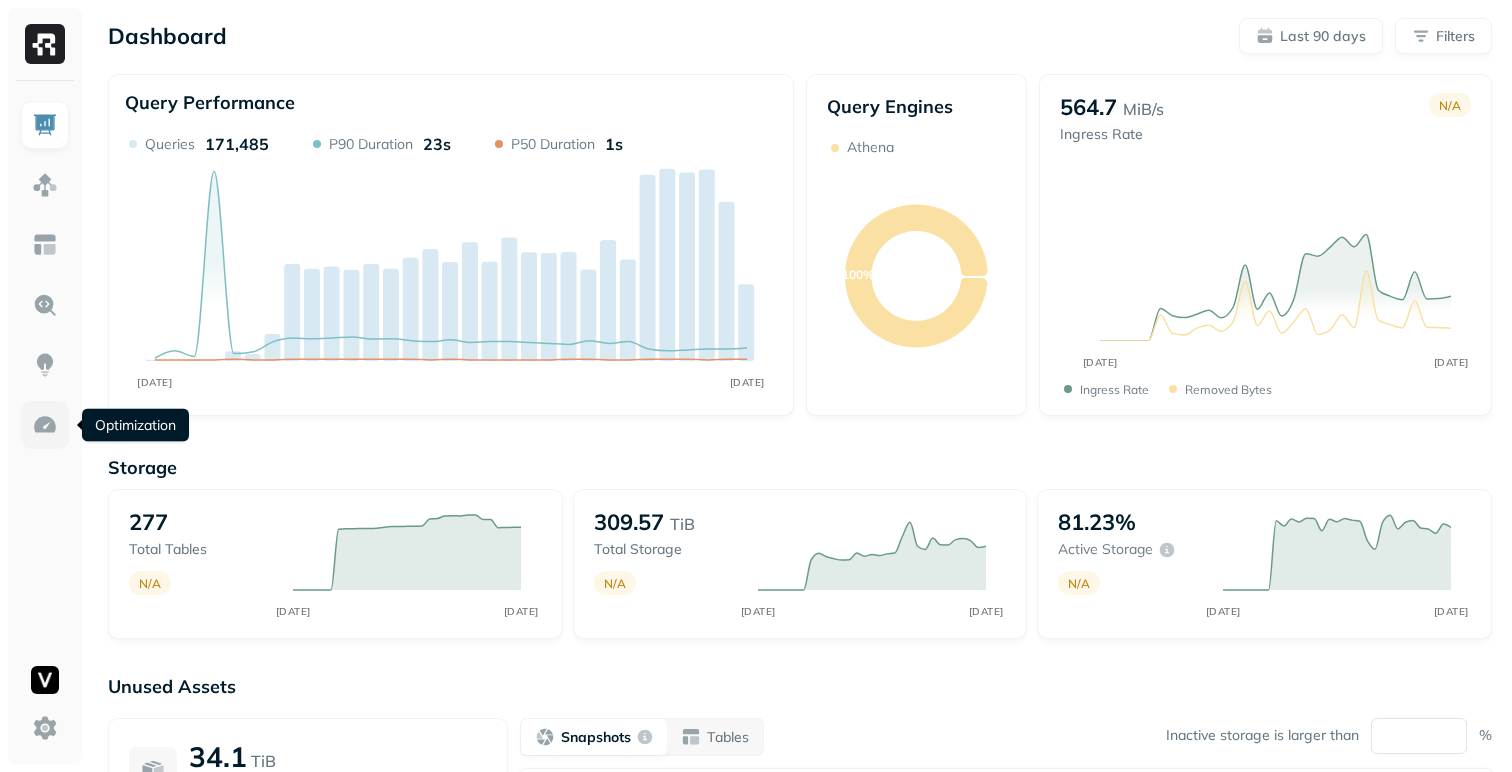 click at bounding box center [45, 425] 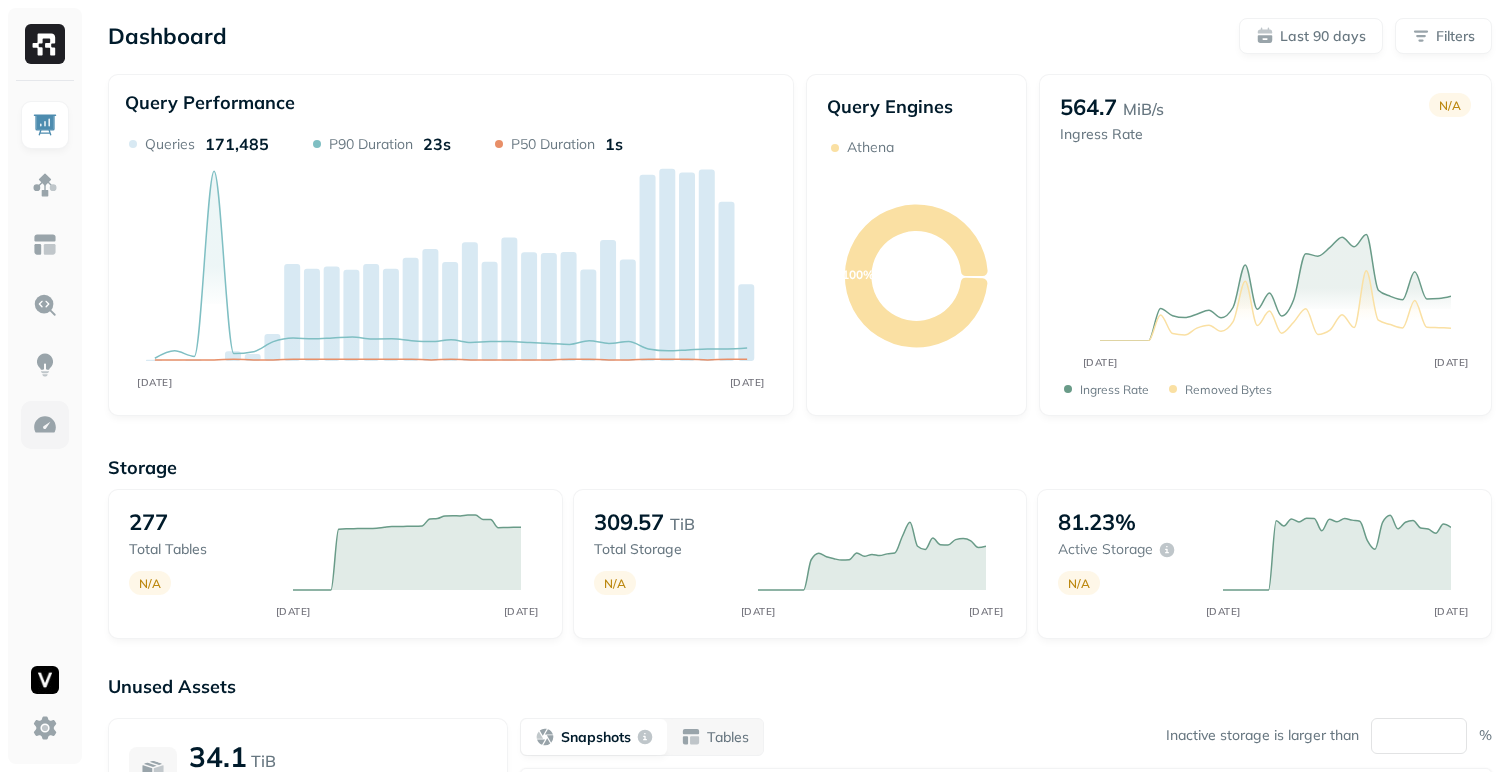 click at bounding box center [45, 425] 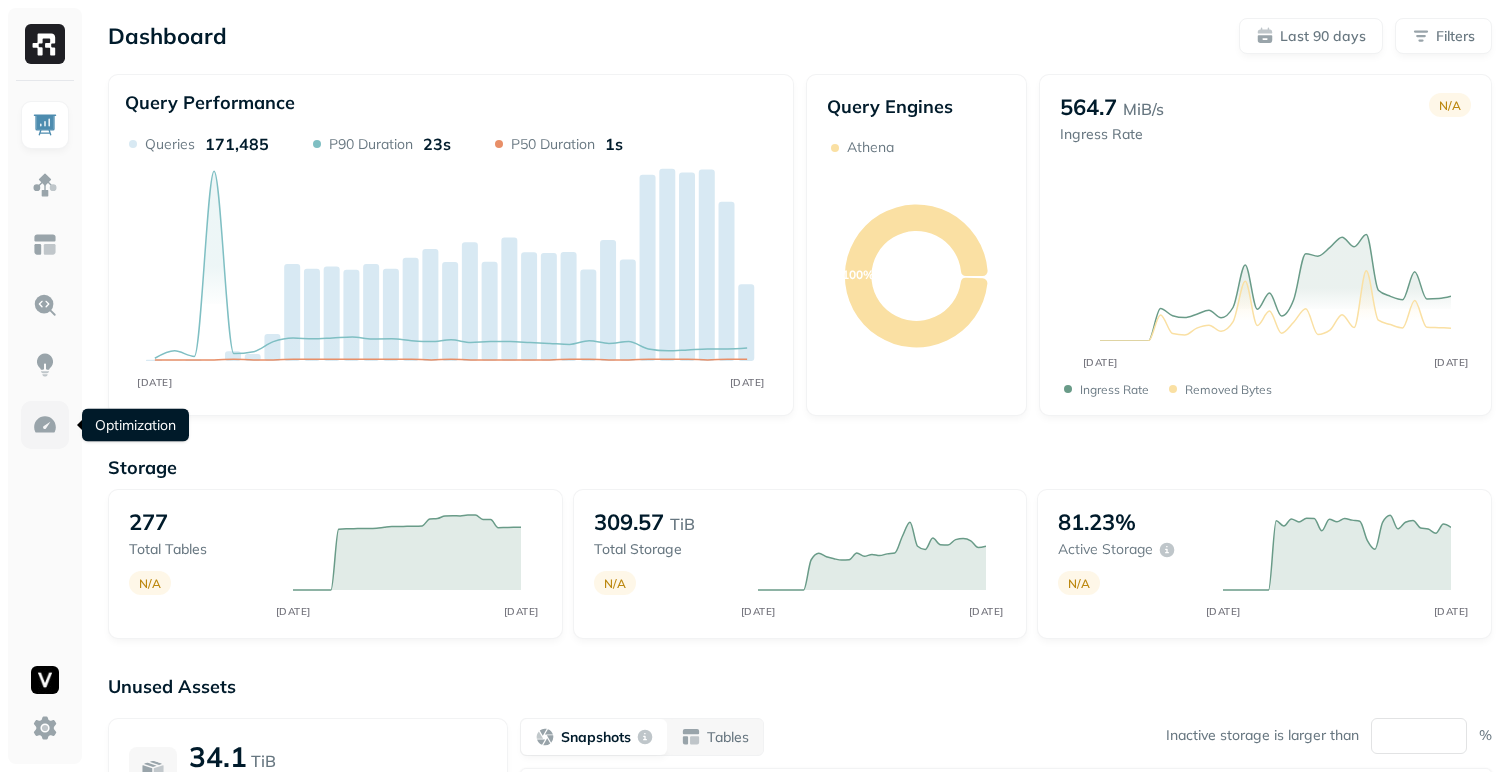 click at bounding box center [45, 425] 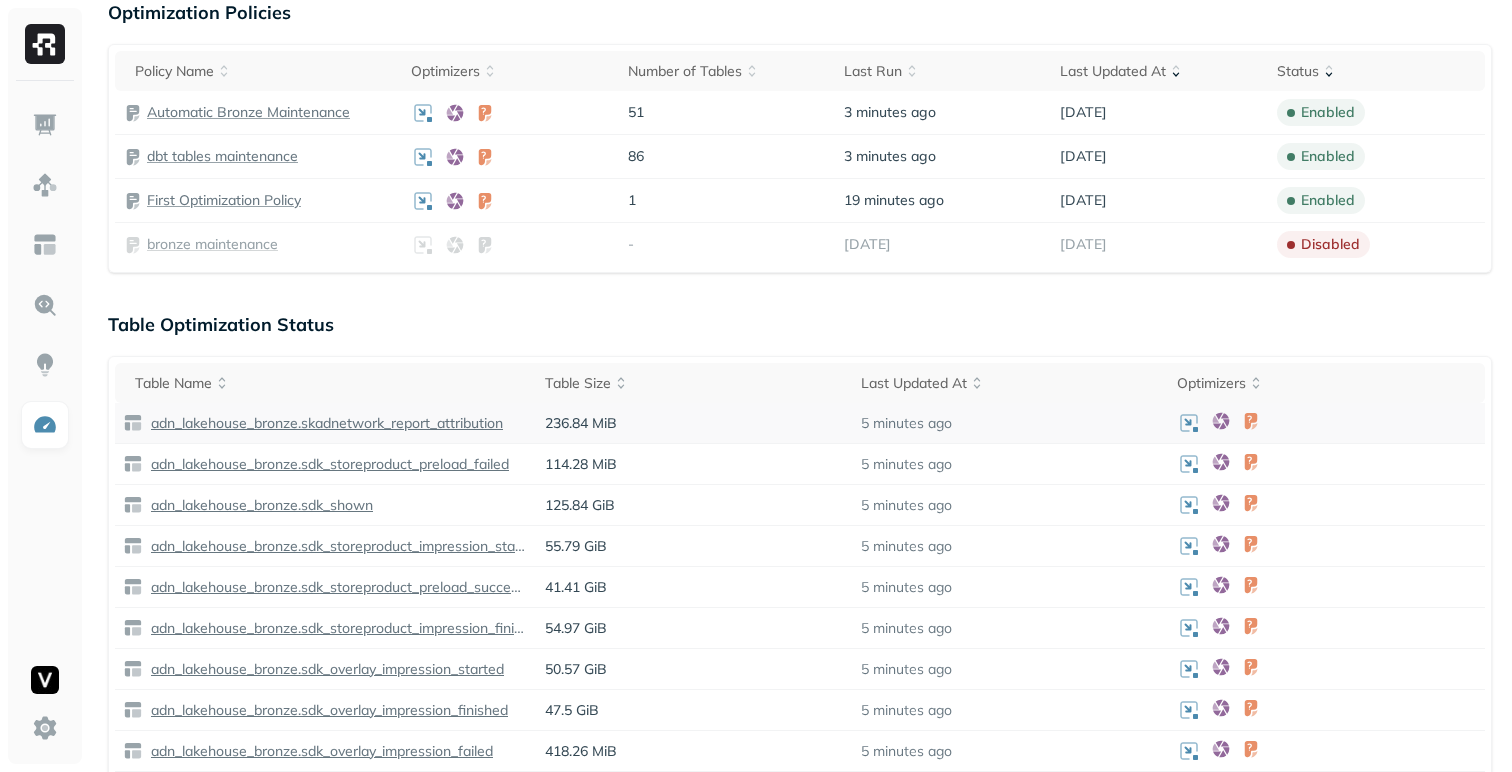 scroll, scrollTop: 494, scrollLeft: 0, axis: vertical 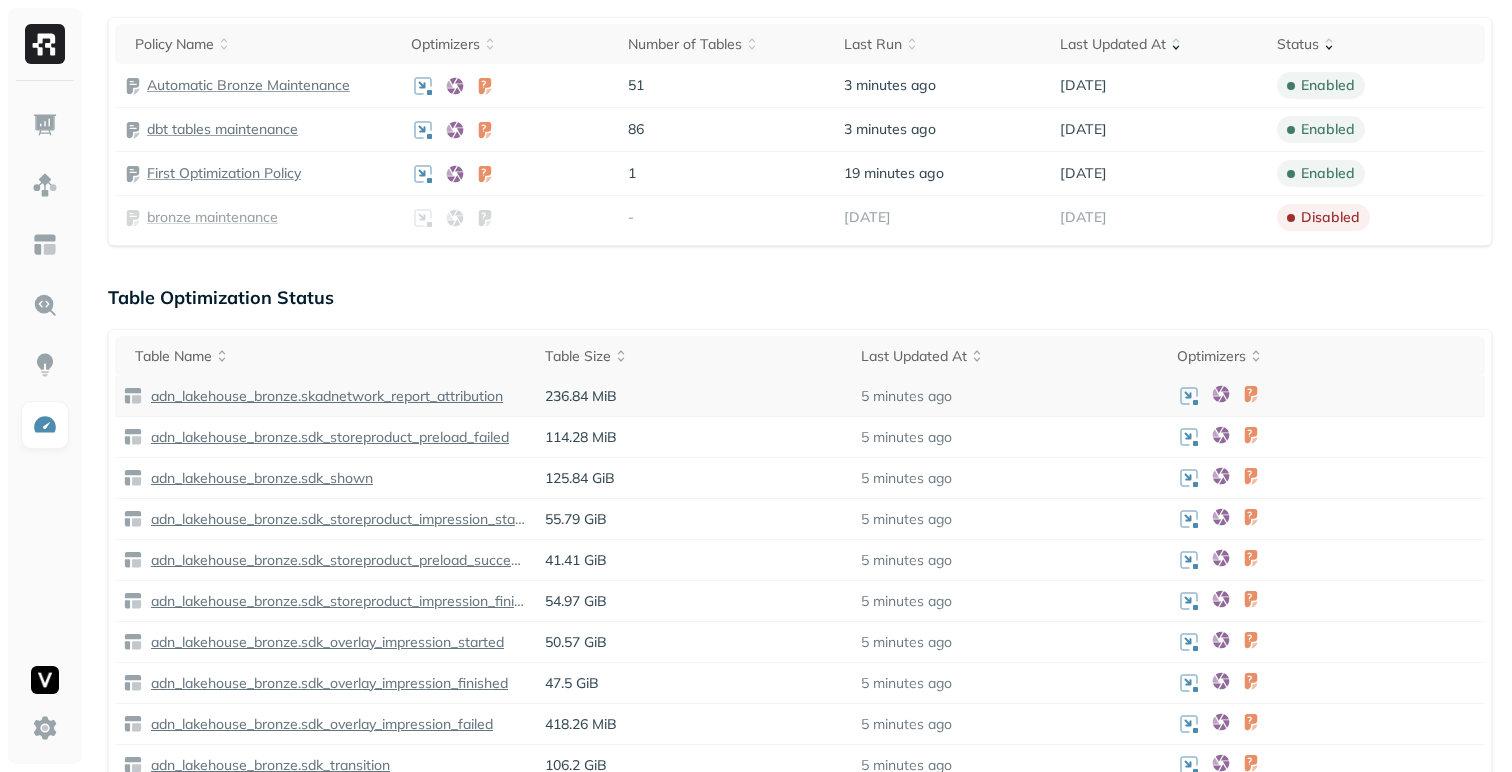click on "adn_lakehouse_bronze.skadnetwork_report_attribution" at bounding box center [325, 396] 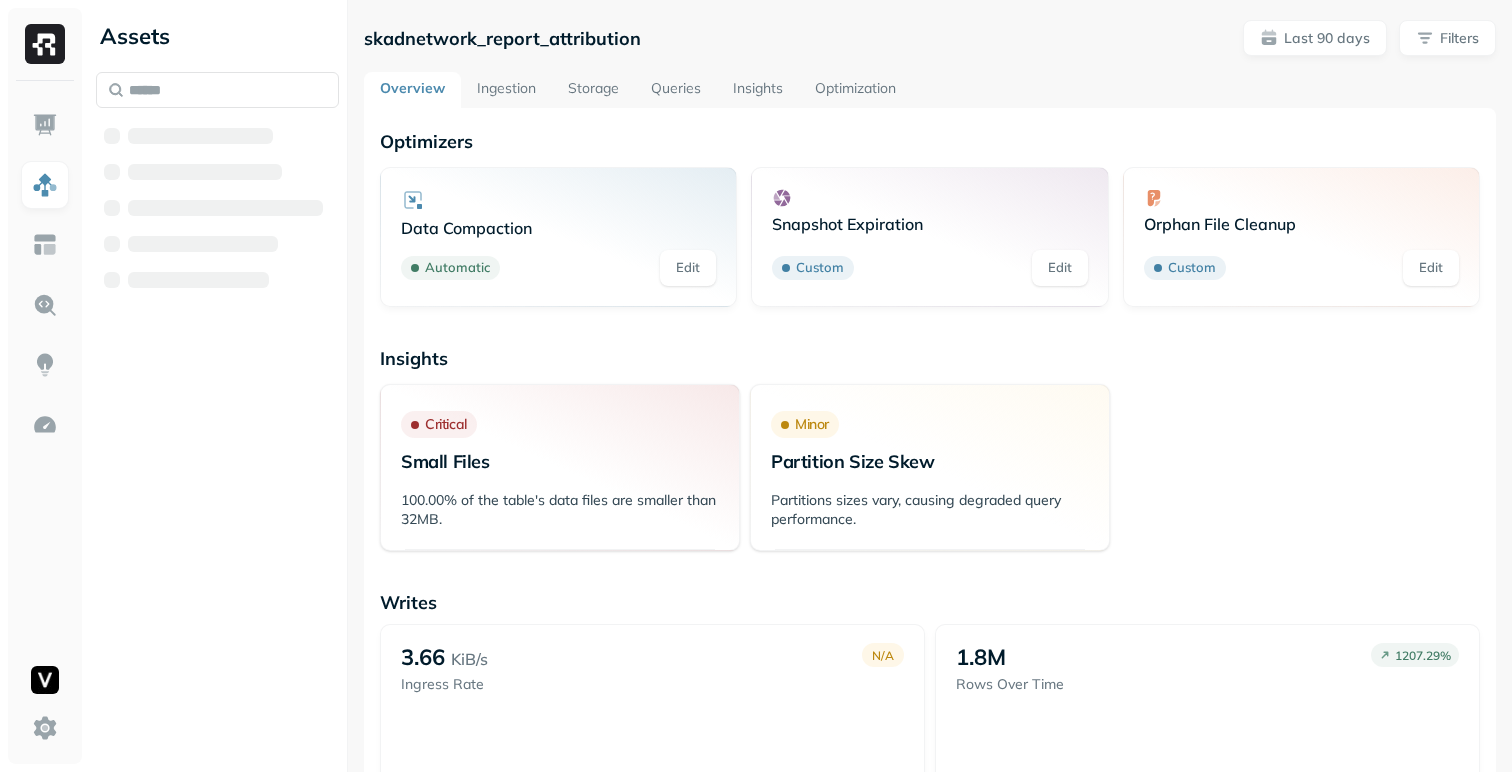 scroll, scrollTop: 0, scrollLeft: 0, axis: both 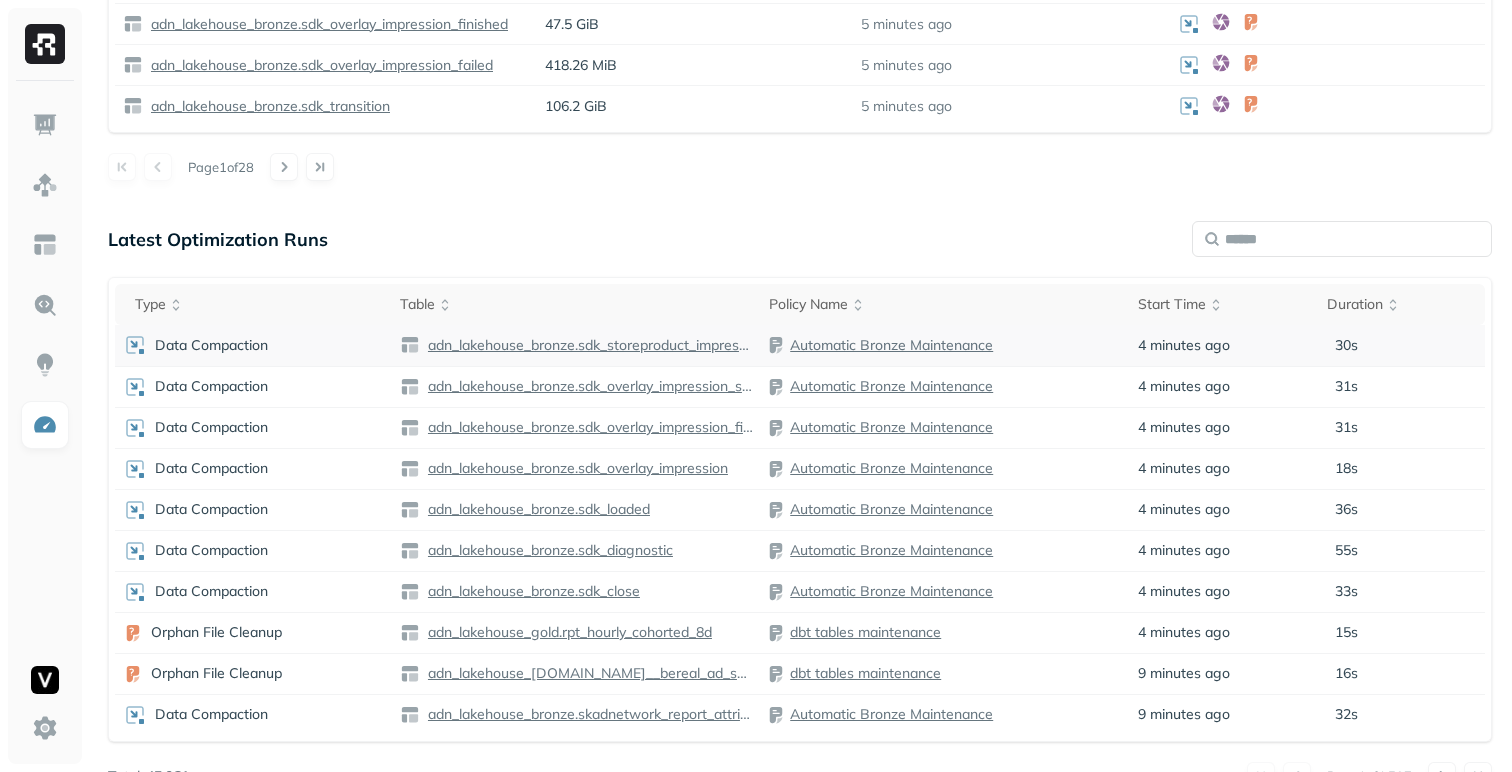 click on "Data Compaction" at bounding box center [253, 345] 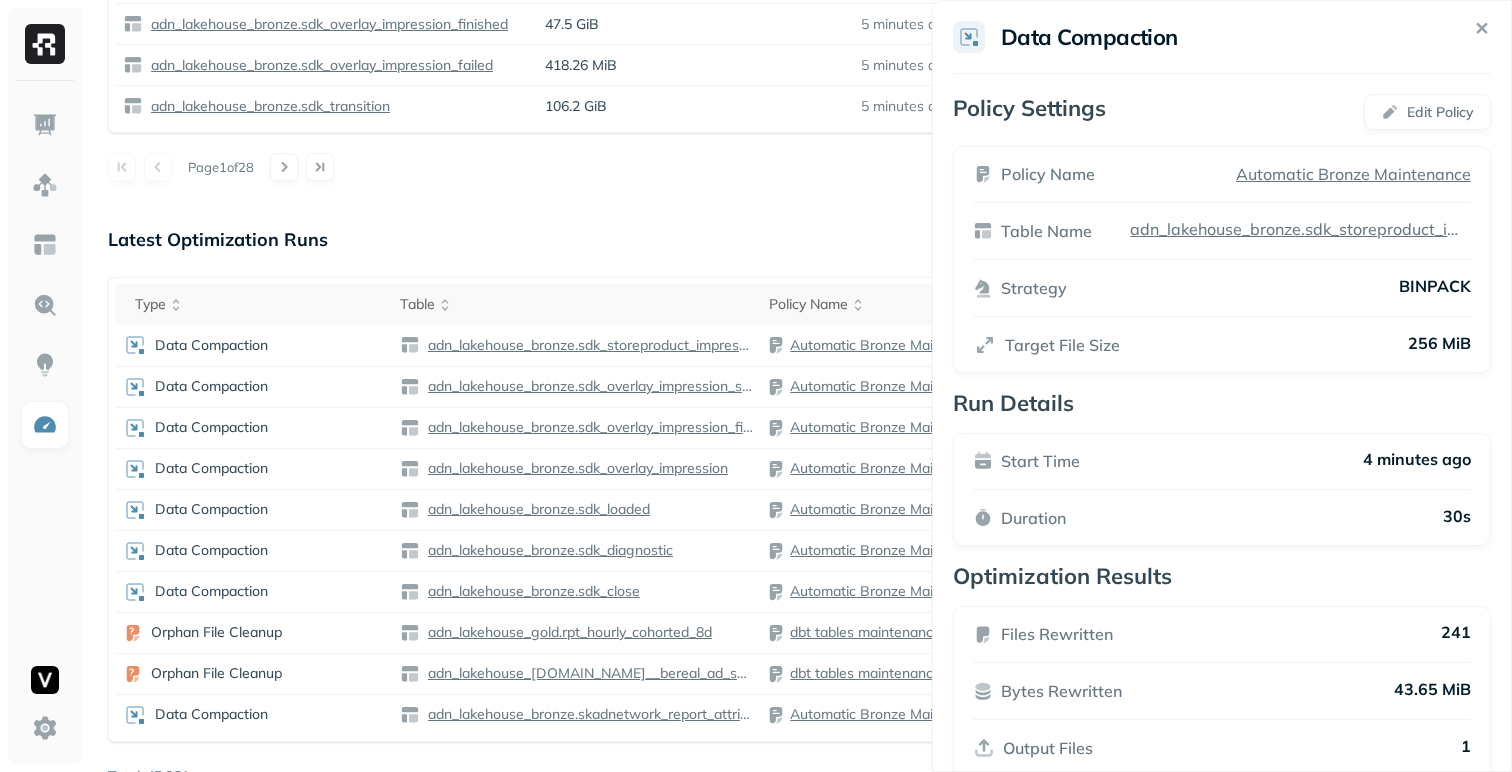 click on "Optimization New Policy Optimizers 3   POLICIES Data Compaction 138   Tables ( 49.82% ) 3   POLICIES Snapshot Expiration 138   Tables ( 49.82% ) 3   POLICIES Orphan File Cleanup 138   Tables ( 49.82% ) Tiering and Retention Coming Soon Optimization Runs Data Compaction Snapshot Expiration Orphan File Cleanup [DATE] Jun [DATE] Jun [DATE] Jun [DATE] Jun [DATE] [DATE] [DATE] Optimization Policies Policy Name Optimizers Number of Tables Last Run Last Updated At Status Automatic Bronze Maintenance 51 4 minutes ago [DATE] enabled dbt tables maintenance 86 4 minutes ago [DATE] enabled First Optimization Policy 1 20 minutes ago [DATE] enabled bronze maintenance - [DATE] [DATE] disabled Table Optimization Status Table Name Table Size Last Updated At Optimizers adn_lakehouse_bronze.skadnetwork_report_attribution 236.84 MiB 5 minutes ago adn_lakehouse_bronze.sdk_storeproduct_preload_failed 114.28 MiB 5 minutes ago adn_lakehouse_bronze.sdk_shown 125.84 GiB 5 minutes ago 55.79 GiB Page  1" at bounding box center (756, -172) 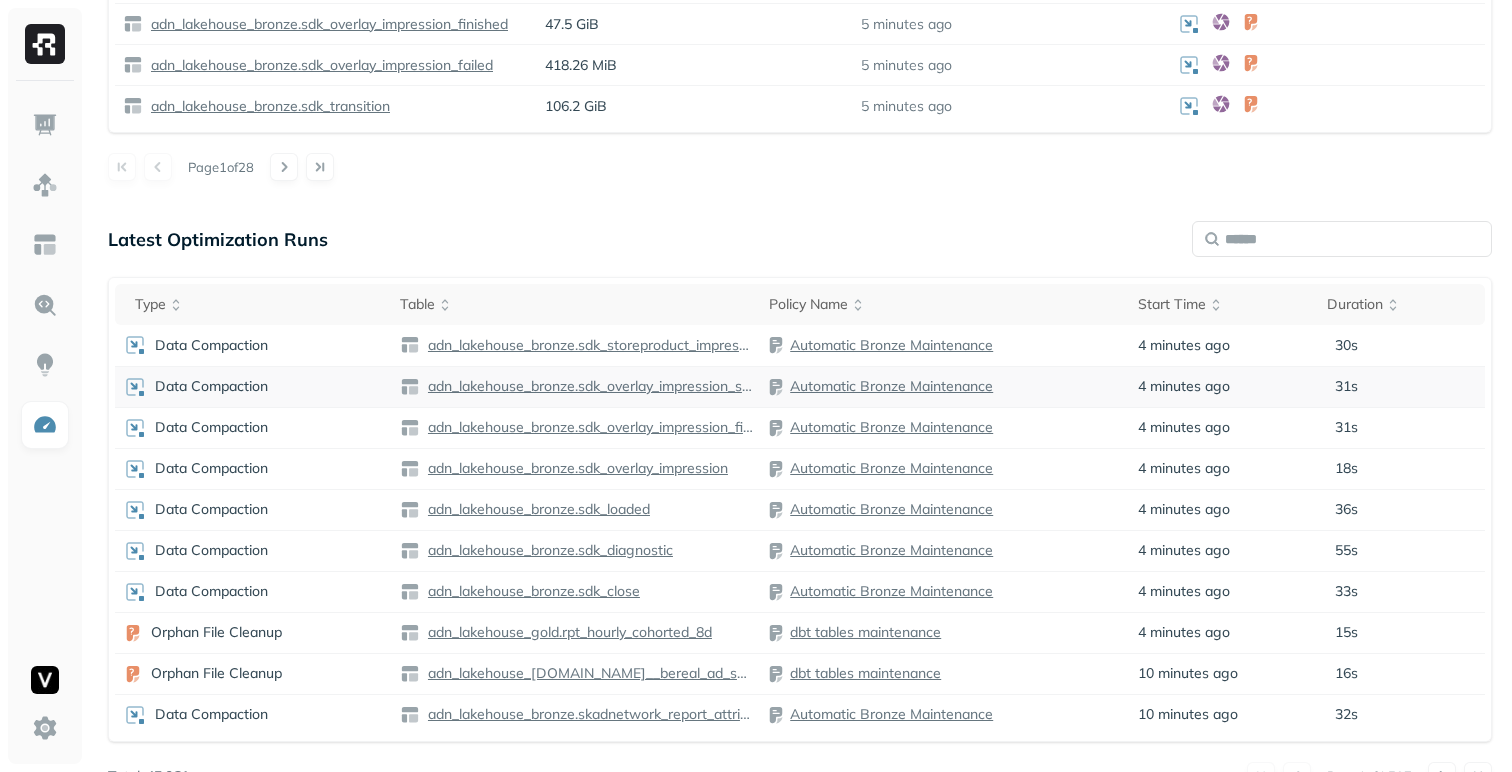 click on "Data Compaction" at bounding box center [253, 387] 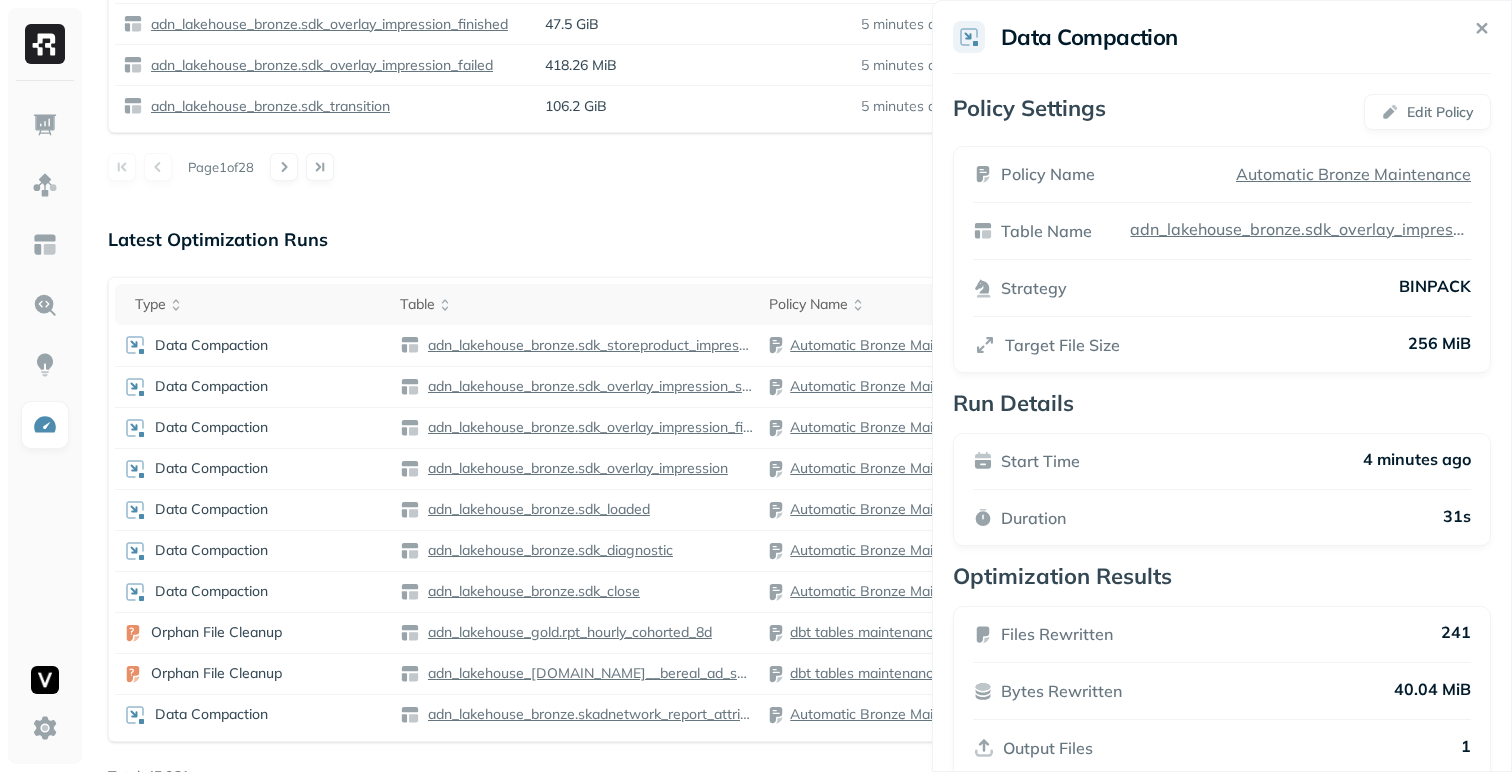 click on "Optimization New Policy Optimizers 3   POLICIES Data Compaction 138   Tables ( 49.82% ) 3   POLICIES Snapshot Expiration 138   Tables ( 49.82% ) 3   POLICIES Orphan File Cleanup 138   Tables ( 49.82% ) Tiering and Retention Coming Soon Optimization Runs Data Compaction Snapshot Expiration Orphan File Cleanup [DATE] Jun [DATE] Jun [DATE] Jun [DATE] Jun [DATE] [DATE] [DATE] Optimization Policies Policy Name Optimizers Number of Tables Last Run Last Updated At Status Automatic Bronze Maintenance 51 4 minutes ago [DATE] enabled dbt tables maintenance 86 4 minutes ago [DATE] enabled First Optimization Policy 1 20 minutes ago [DATE] enabled bronze maintenance - [DATE] [DATE] disabled Table Optimization Status Table Name Table Size Last Updated At Optimizers adn_lakehouse_bronze.skadnetwork_report_attribution 236.84 MiB 5 minutes ago adn_lakehouse_bronze.sdk_storeproduct_preload_failed 114.28 MiB 5 minutes ago adn_lakehouse_bronze.sdk_shown 125.84 GiB 5 minutes ago 55.79 GiB Page  1" at bounding box center (756, -172) 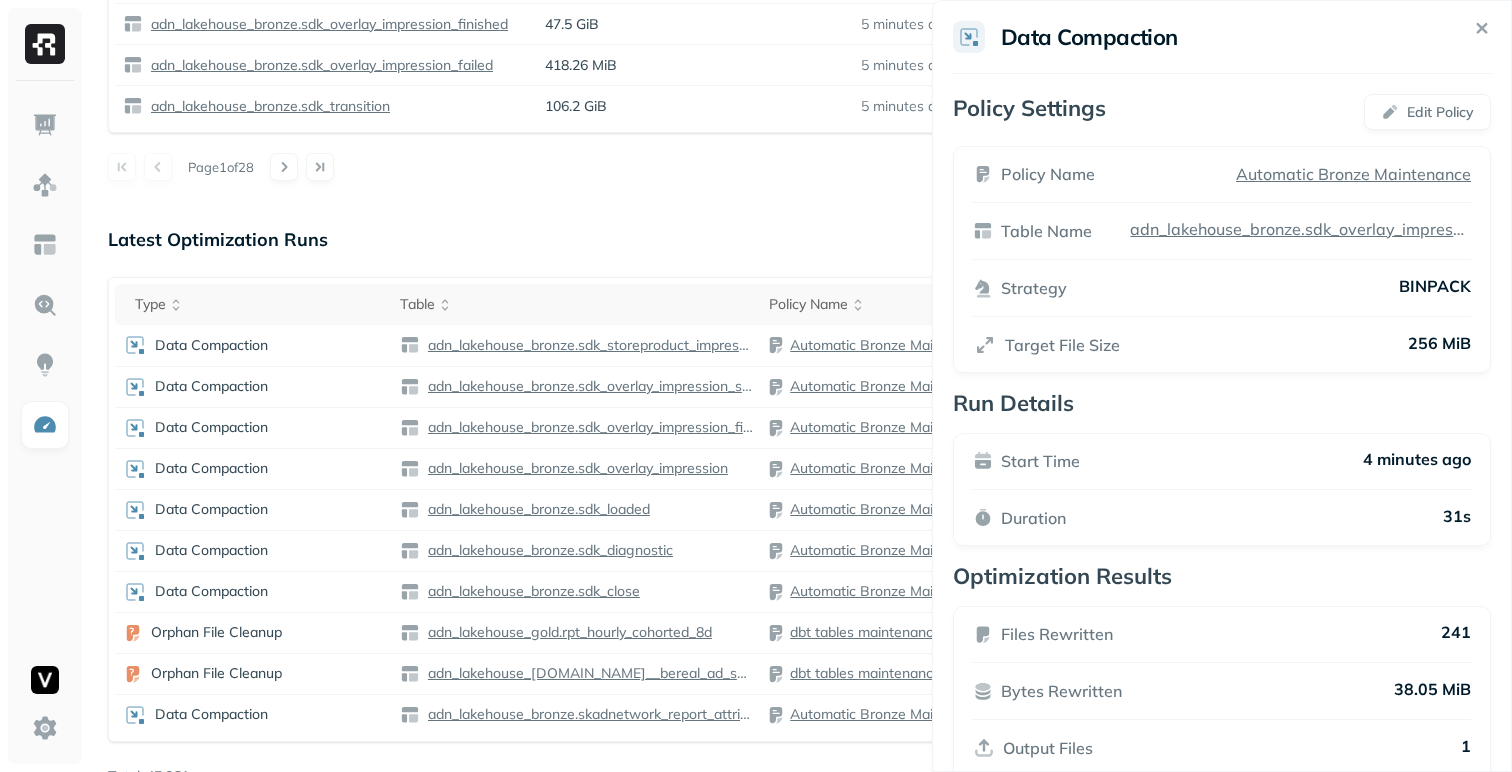 click on "Optimization New Policy Optimizers 3   POLICIES Data Compaction 138   Tables ( 49.82% ) 3   POLICIES Snapshot Expiration 138   Tables ( 49.82% ) 3   POLICIES Orphan File Cleanup 138   Tables ( 49.82% ) Tiering and Retention Coming Soon Optimization Runs Data Compaction Snapshot Expiration Orphan File Cleanup [DATE] Jun [DATE] Jun [DATE] Jun [DATE] Jun [DATE] [DATE] [DATE] Optimization Policies Policy Name Optimizers Number of Tables Last Run Last Updated At Status Automatic Bronze Maintenance 51 4 minutes ago [DATE] enabled dbt tables maintenance 86 4 minutes ago [DATE] enabled First Optimization Policy 1 20 minutes ago [DATE] enabled bronze maintenance - [DATE] [DATE] disabled Table Optimization Status Table Name Table Size Last Updated At Optimizers adn_lakehouse_bronze.skadnetwork_report_attribution 236.84 MiB 5 minutes ago adn_lakehouse_bronze.sdk_storeproduct_preload_failed 114.28 MiB 5 minutes ago adn_lakehouse_bronze.sdk_shown 125.84 GiB 5 minutes ago 55.79 GiB Page  1" at bounding box center [756, -172] 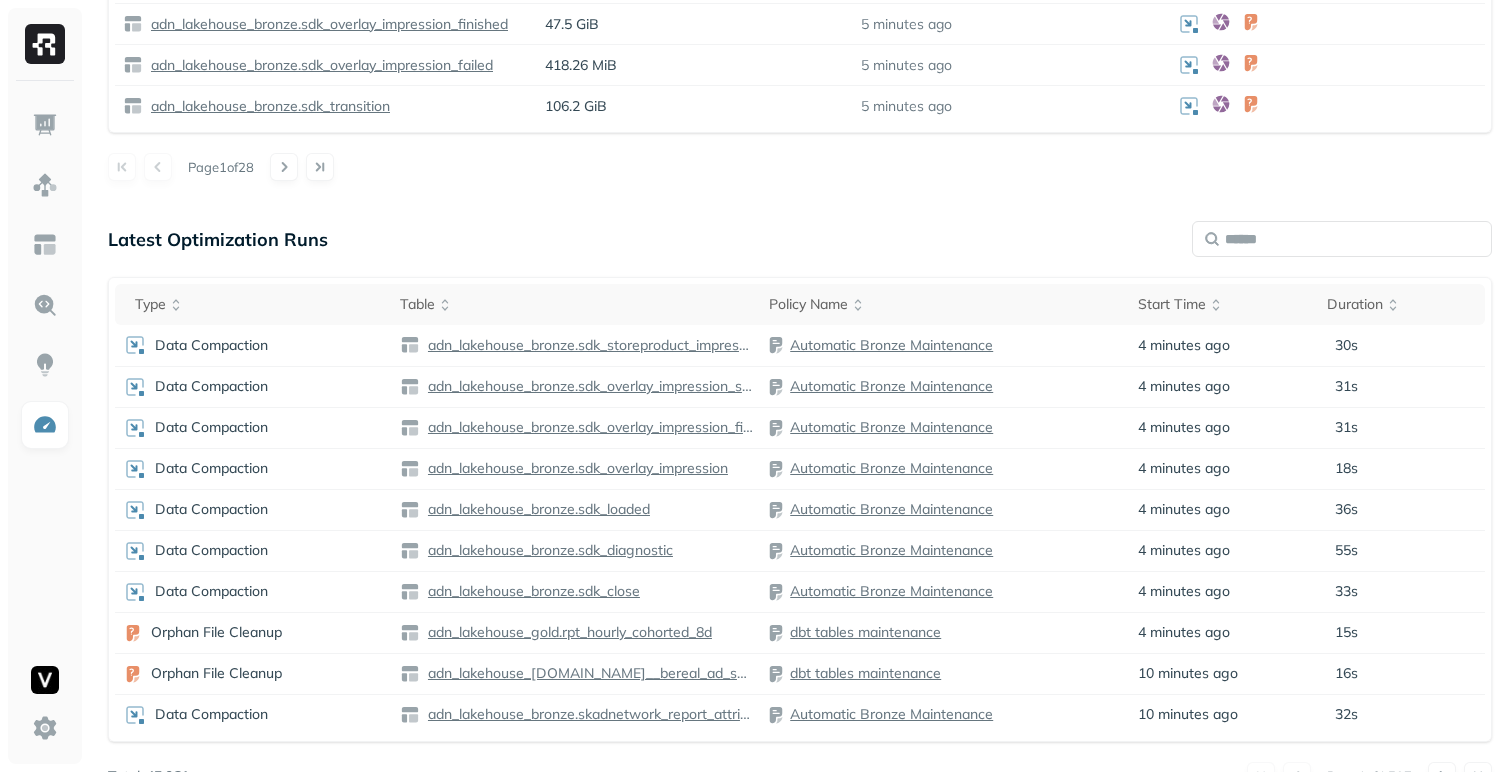 click on "Data Compaction" at bounding box center (253, 469) 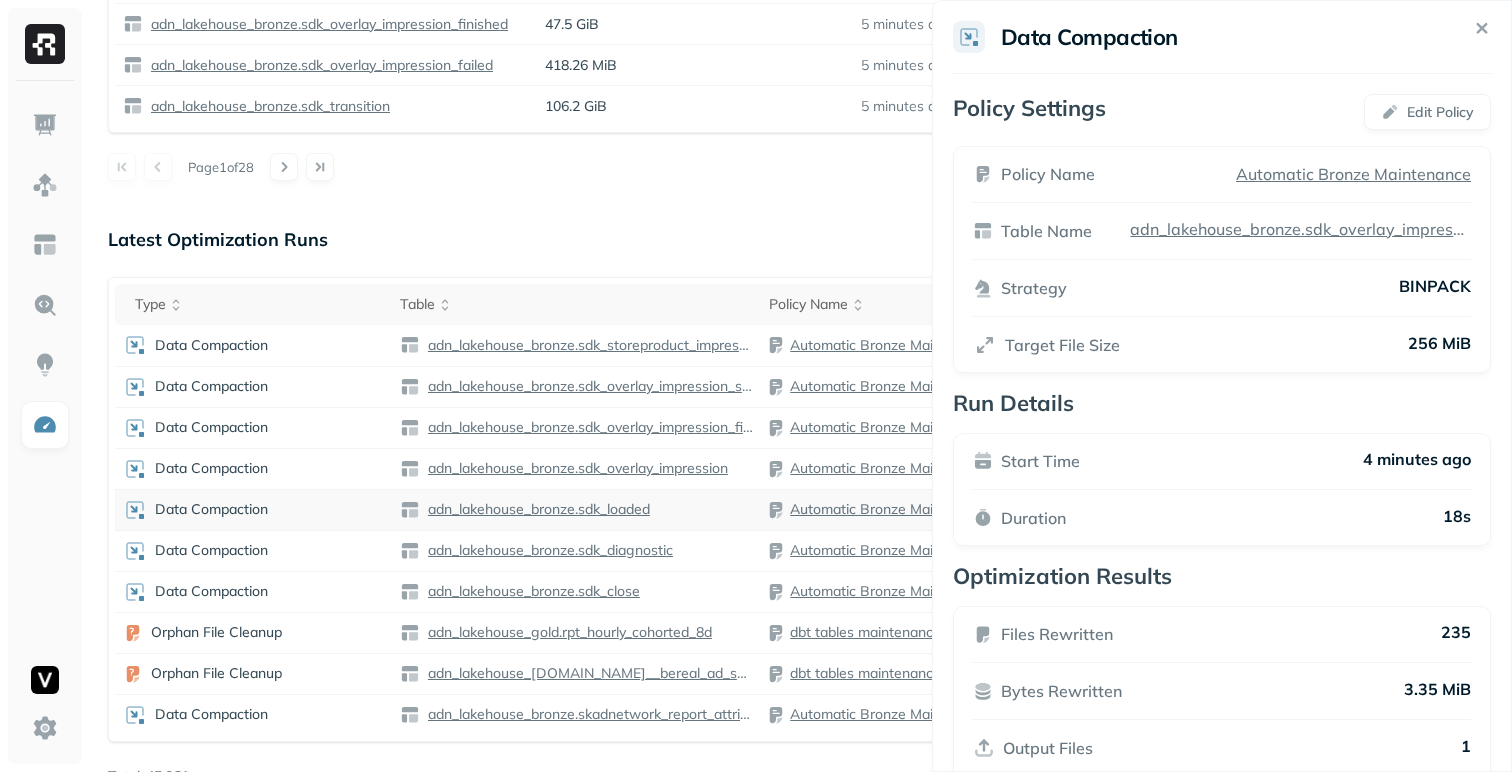 click on "Optimization New Policy Optimizers 3   POLICIES Data Compaction 138   Tables ( 49.82% ) 3   POLICIES Snapshot Expiration 138   Tables ( 49.82% ) 3   POLICIES Orphan File Cleanup 138   Tables ( 49.82% ) Tiering and Retention Coming Soon Optimization Runs Data Compaction Snapshot Expiration Orphan File Cleanup [DATE] Jun [DATE] Jun [DATE] Jun [DATE] Jun [DATE] [DATE] [DATE] Optimization Policies Policy Name Optimizers Number of Tables Last Run Last Updated At Status Automatic Bronze Maintenance 51 4 minutes ago [DATE] enabled dbt tables maintenance 86 4 minutes ago [DATE] enabled First Optimization Policy 1 20 minutes ago [DATE] enabled bronze maintenance - [DATE] [DATE] disabled Table Optimization Status Table Name Table Size Last Updated At Optimizers adn_lakehouse_bronze.skadnetwork_report_attribution 236.84 MiB 5 minutes ago adn_lakehouse_bronze.sdk_storeproduct_preload_failed 114.28 MiB 5 minutes ago adn_lakehouse_bronze.sdk_shown 125.84 GiB 5 minutes ago 55.79 GiB Page  1" at bounding box center [756, -172] 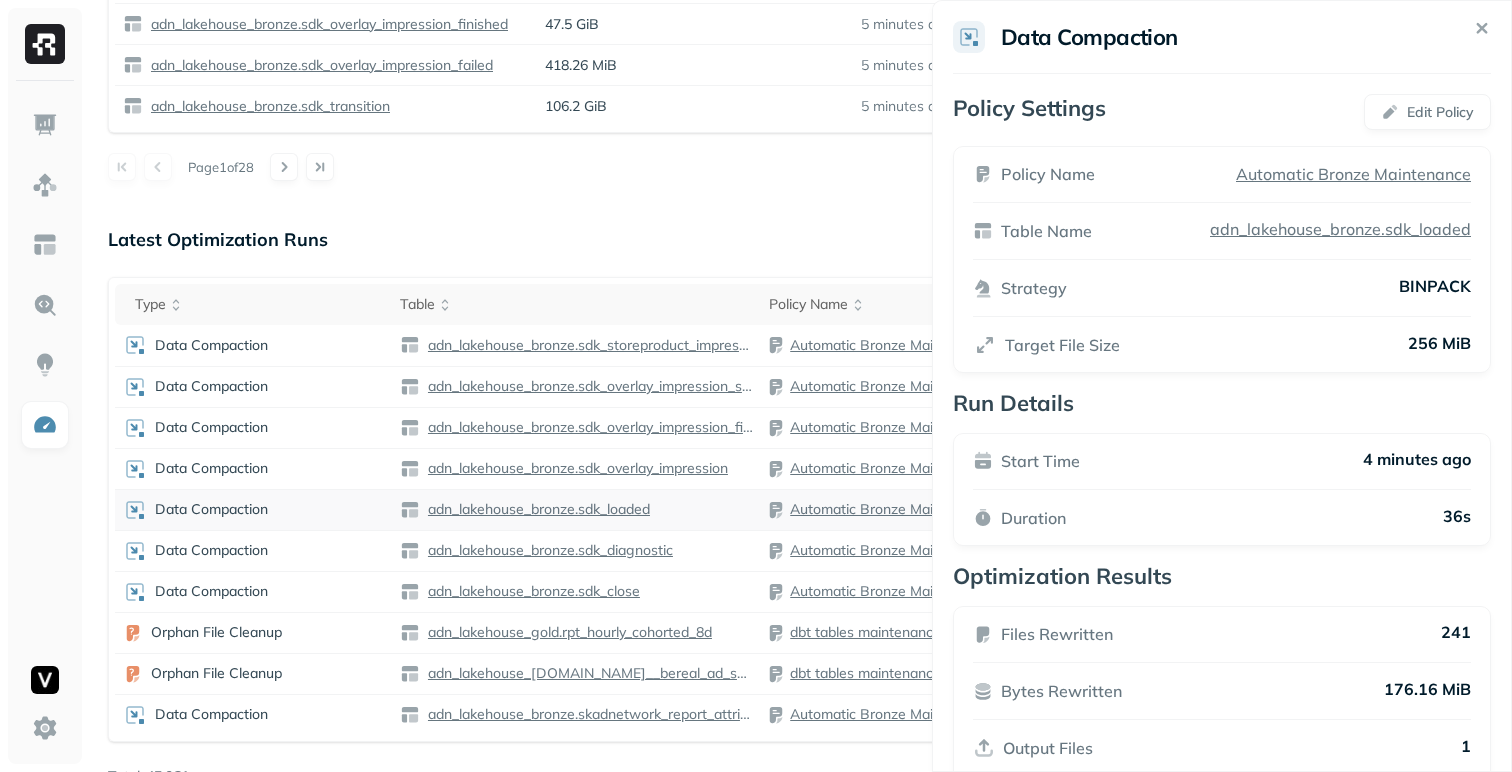 click on "Data Compaction" at bounding box center (253, 510) 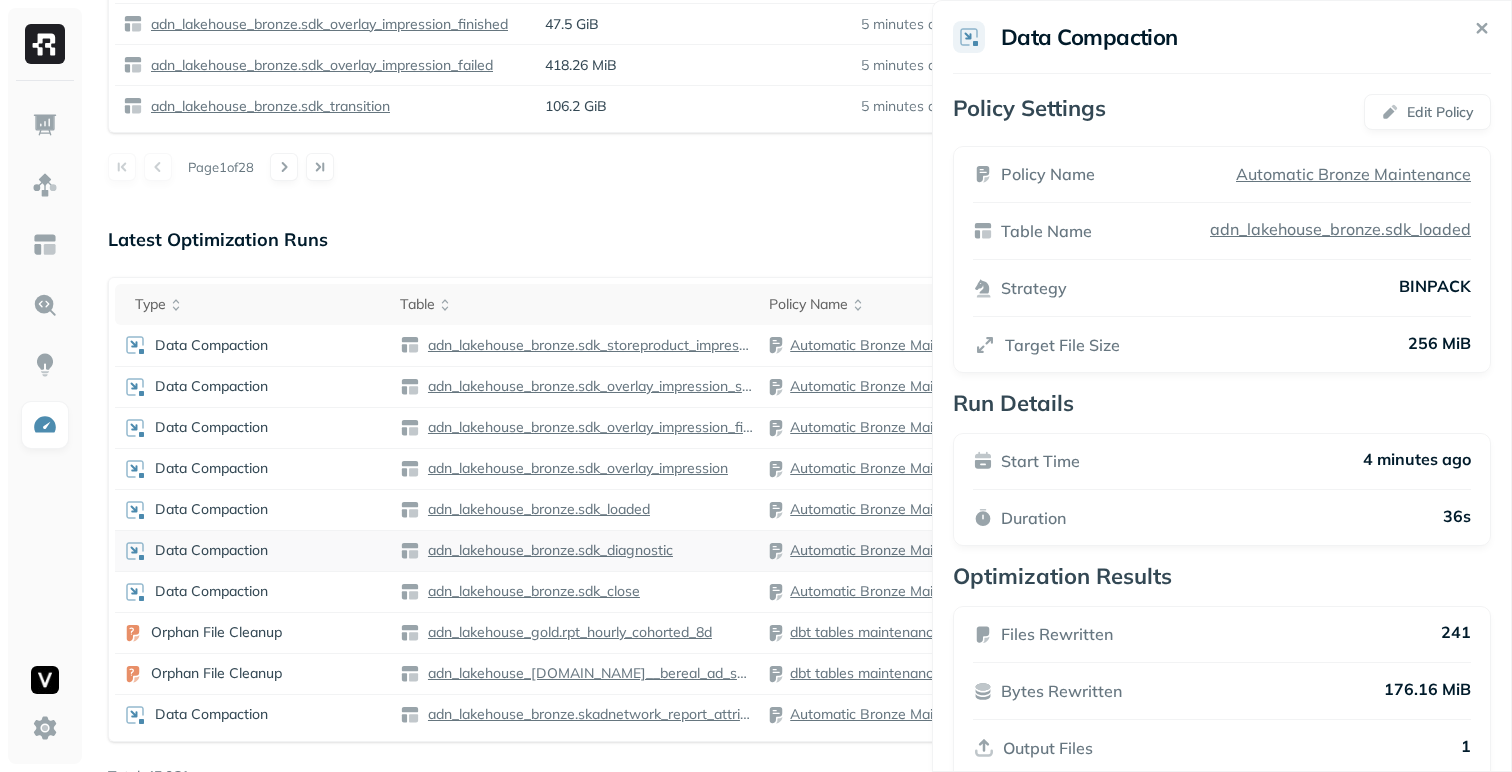 click on "Data Compaction" at bounding box center [253, 551] 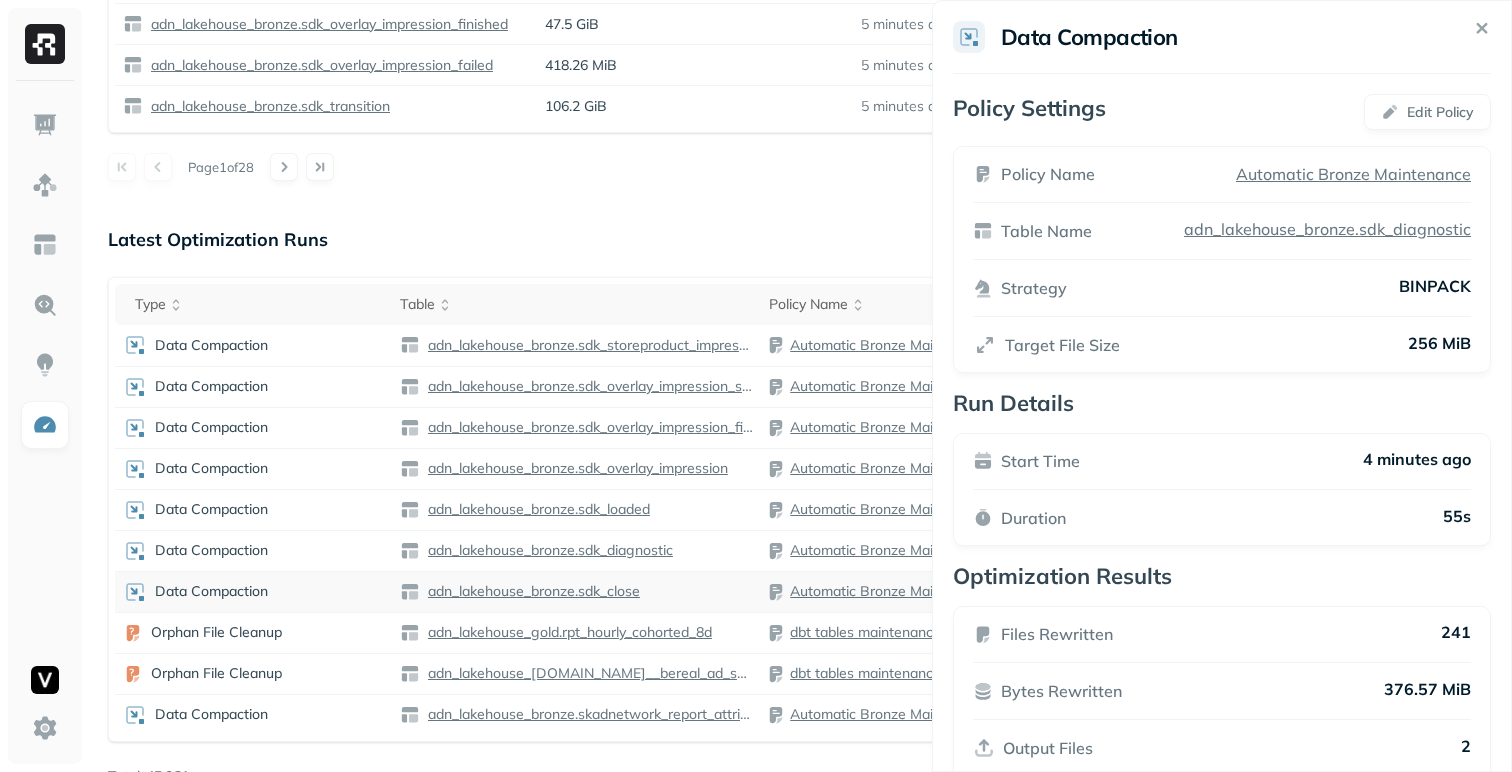click on "Data Compaction" at bounding box center (253, 592) 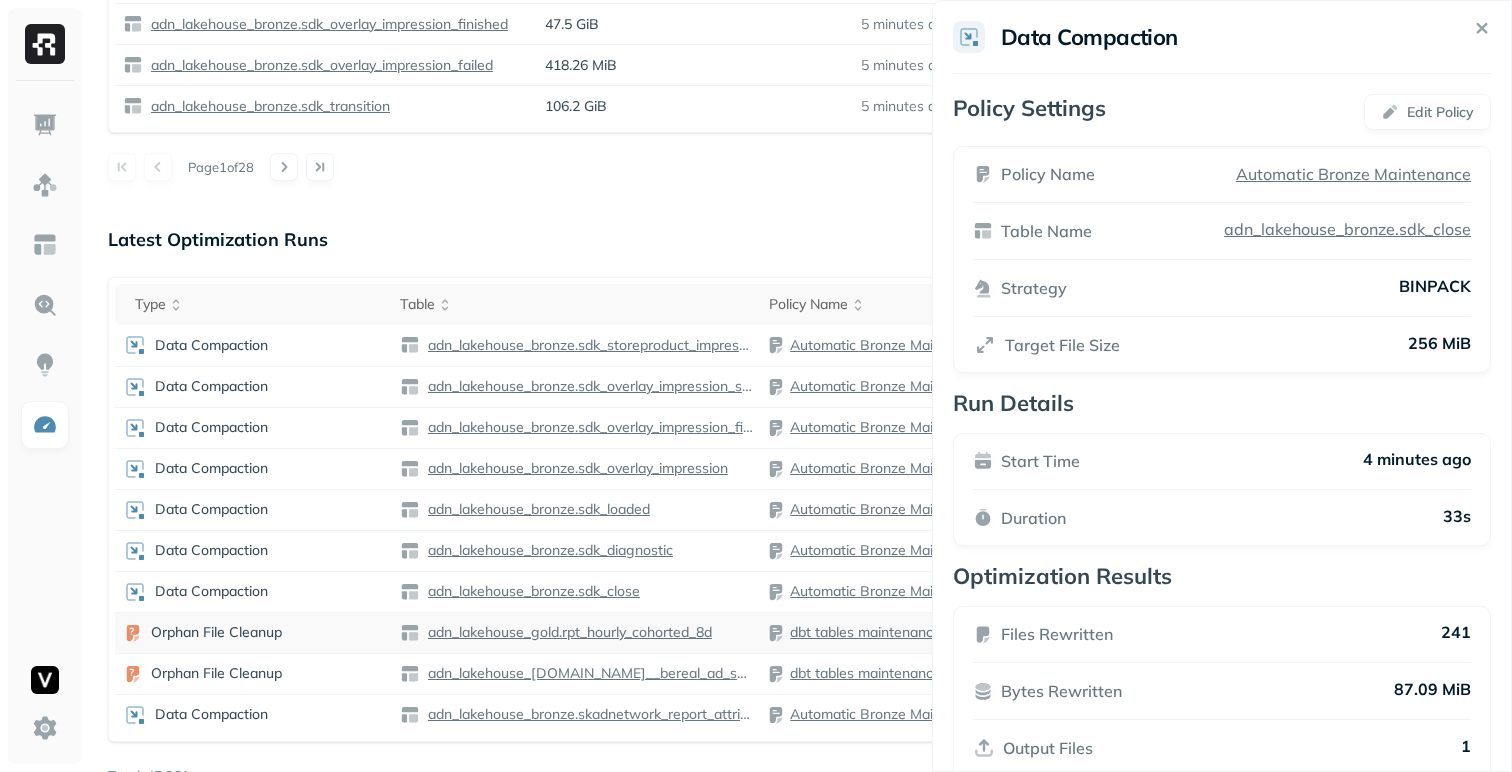 click on "Orphan File Cleanup" at bounding box center (253, 633) 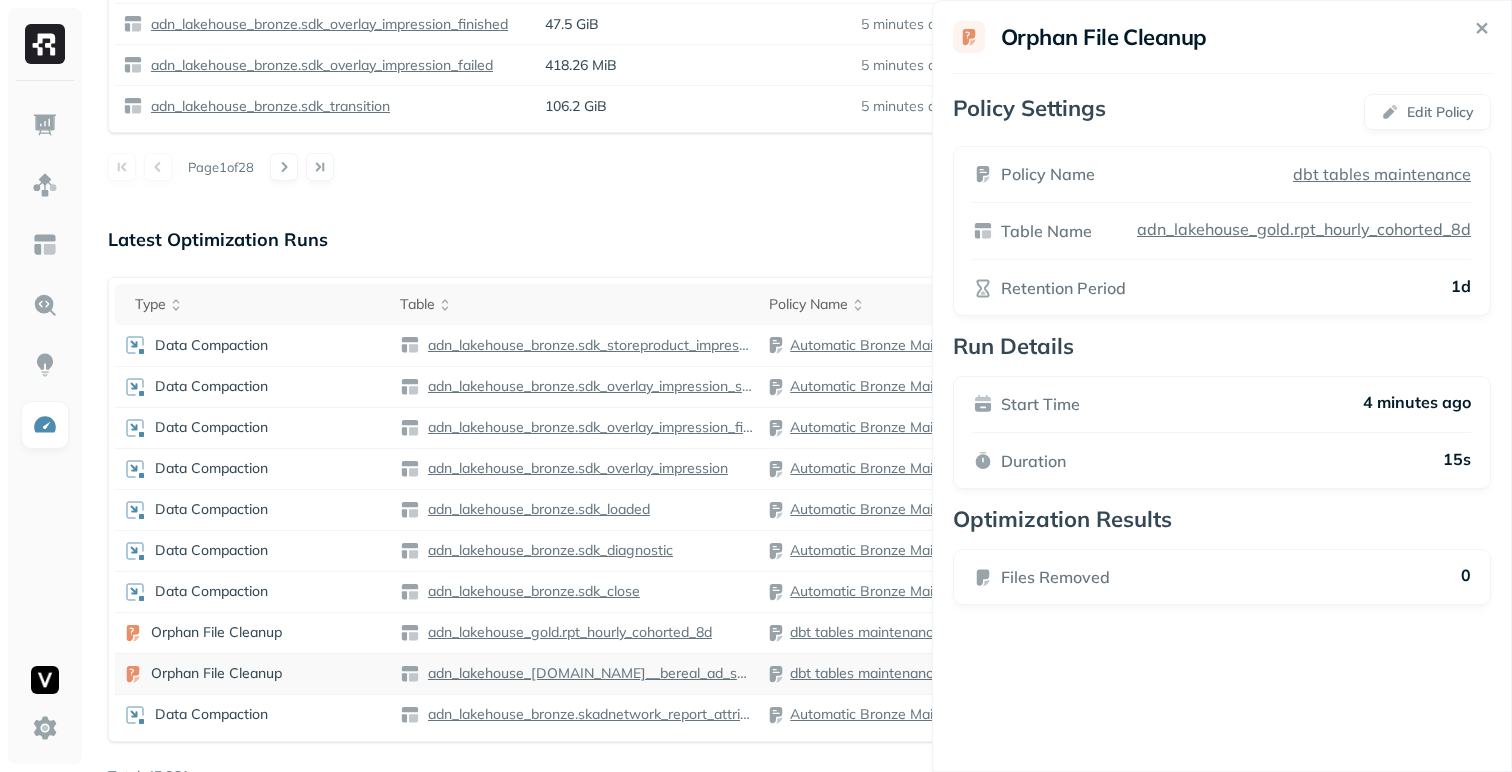 click on "Orphan File Cleanup" at bounding box center [253, 673] 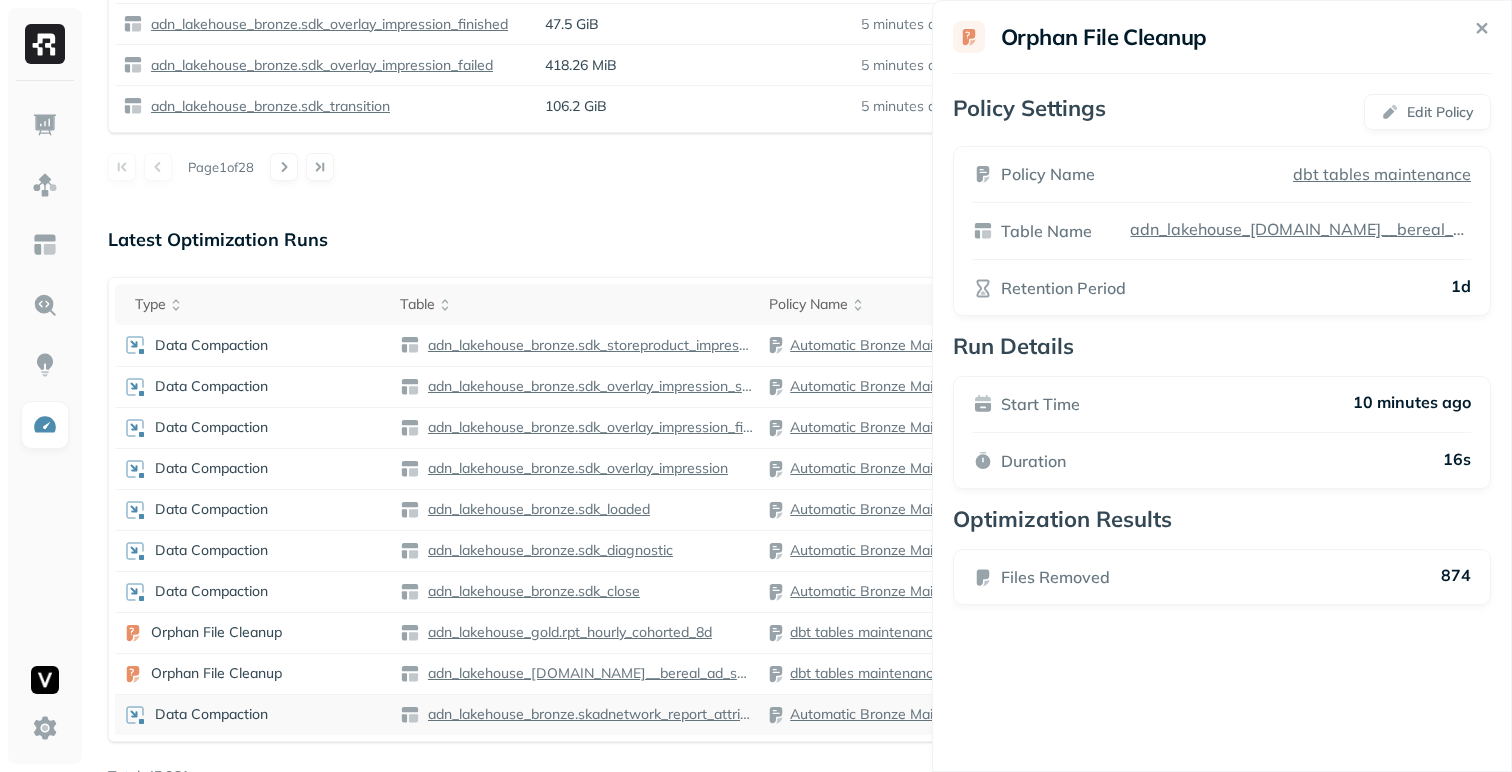 click on "Data Compaction" at bounding box center [253, 715] 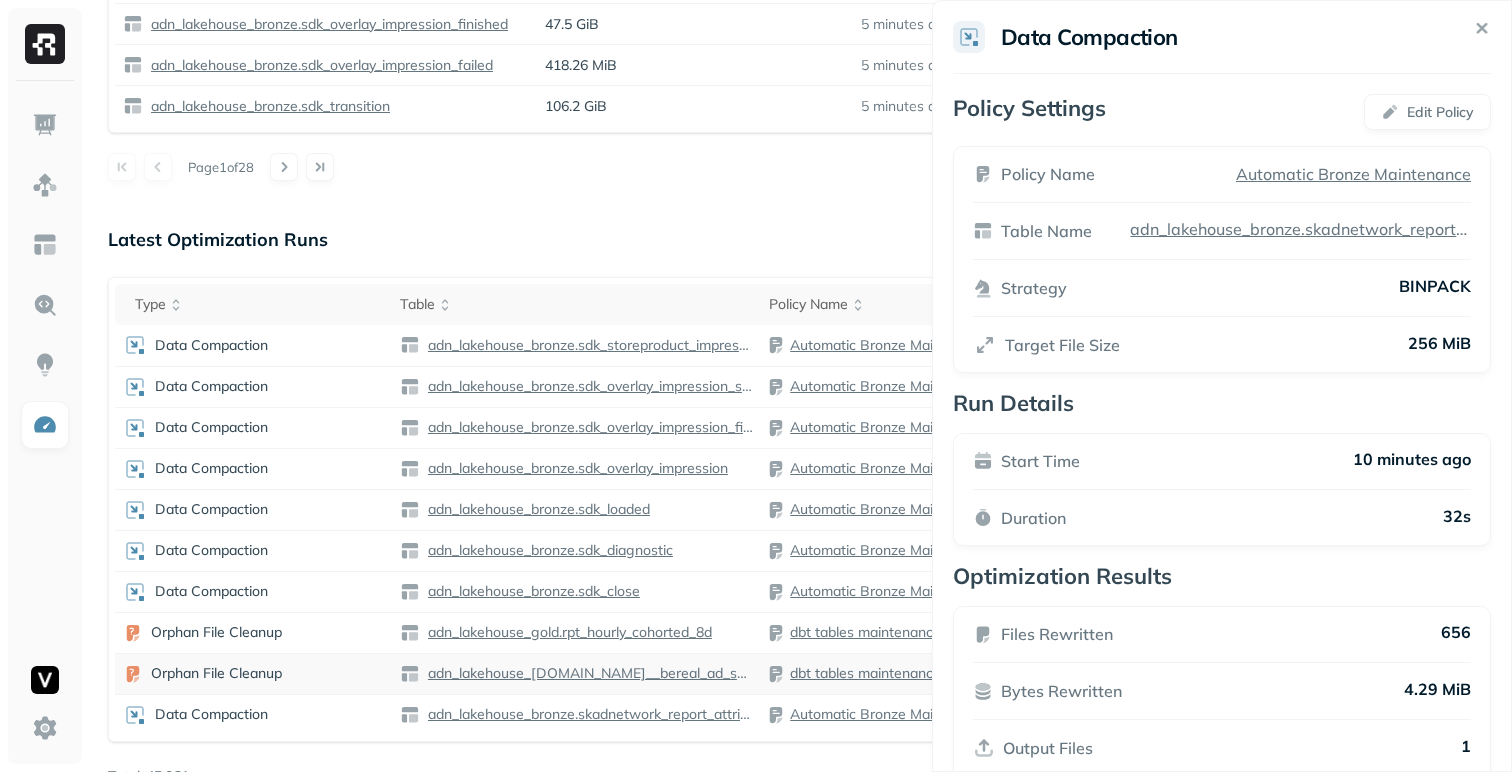 scroll, scrollTop: 1191, scrollLeft: 0, axis: vertical 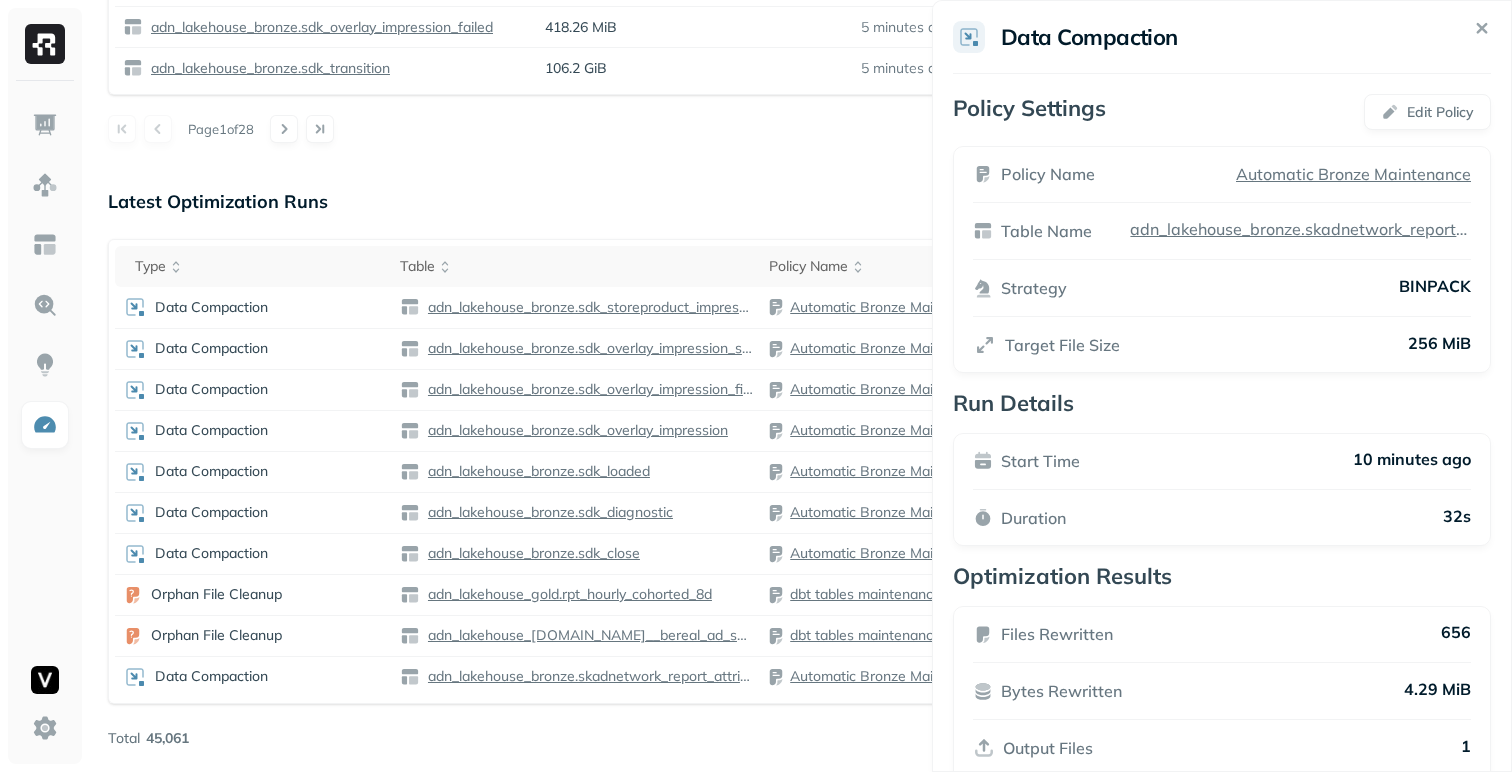 click on "Page  1  of  4,507" at bounding box center (840, 738) 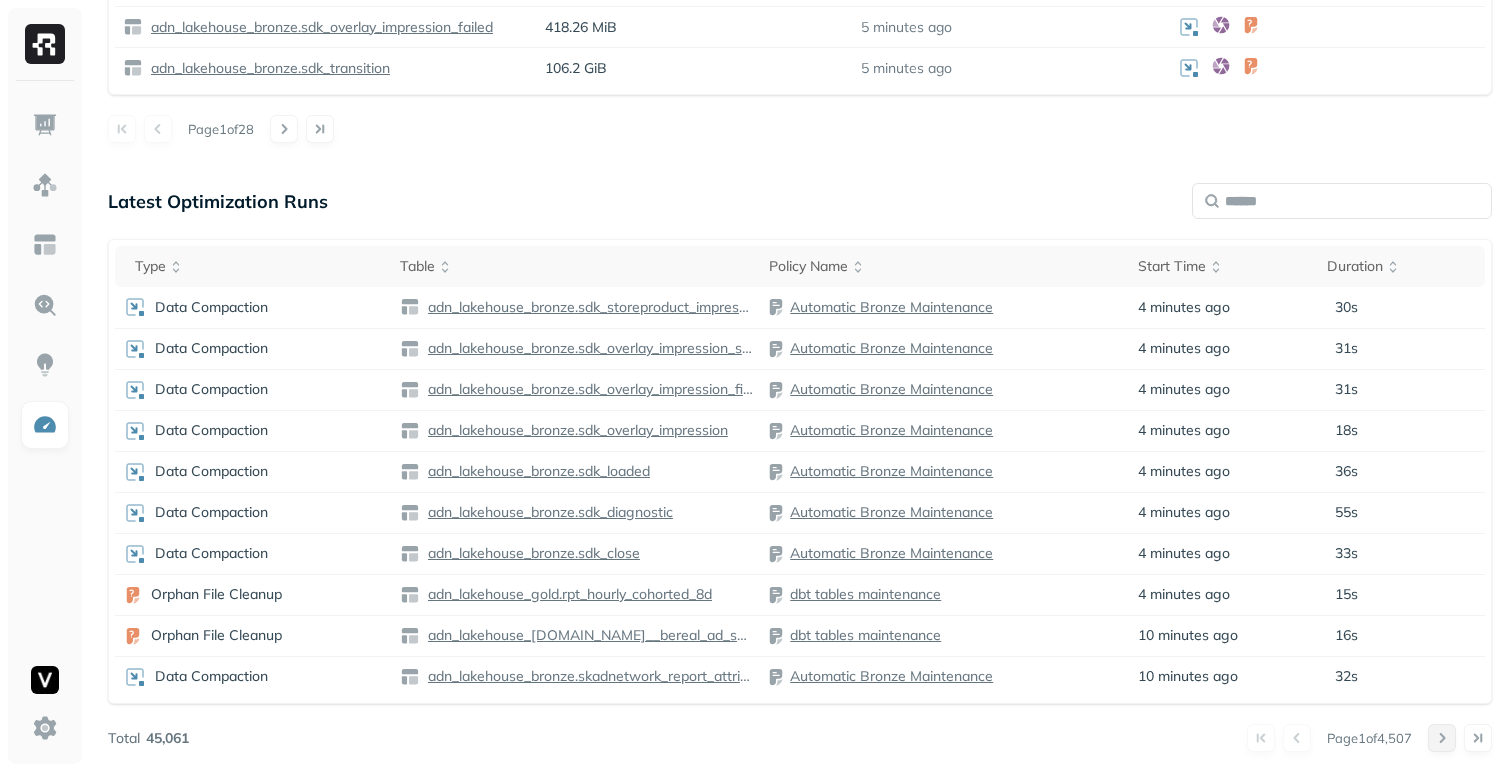 click at bounding box center [1442, 738] 